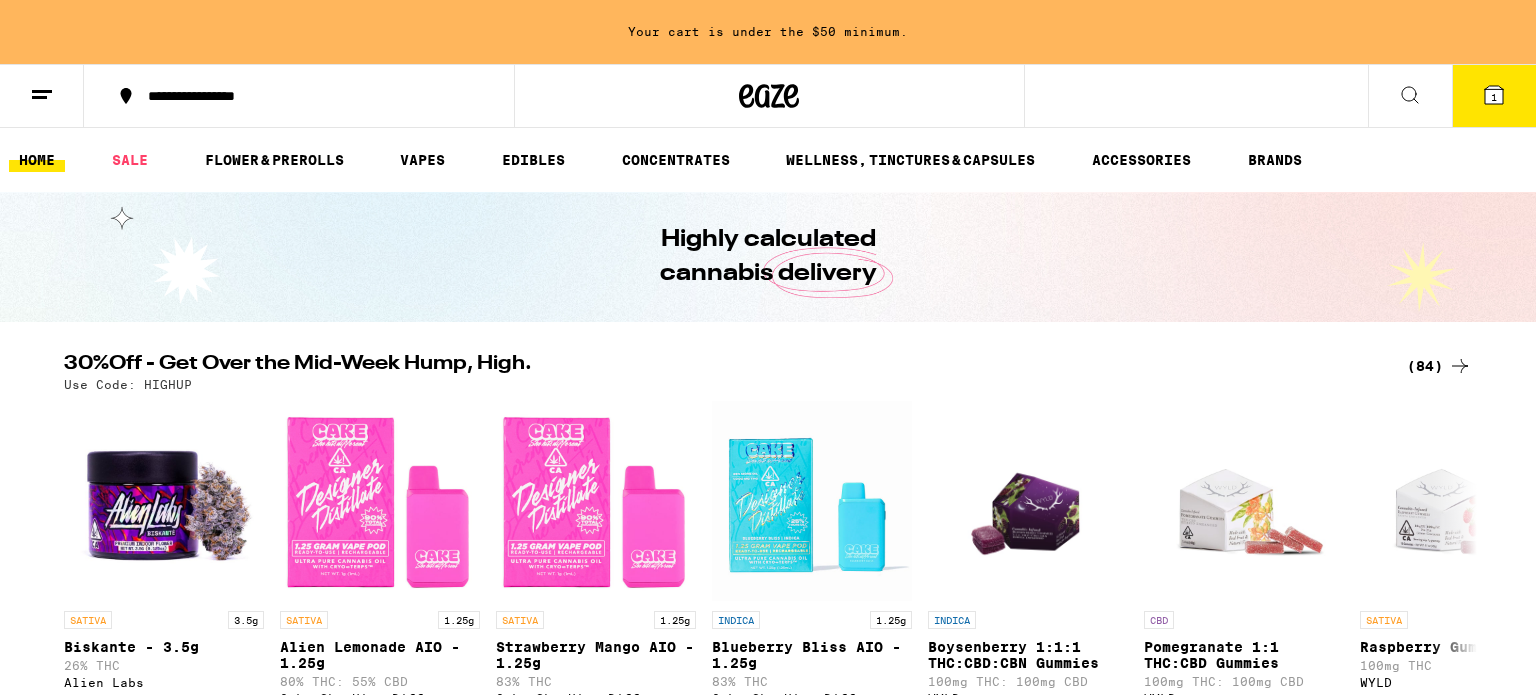 scroll, scrollTop: 0, scrollLeft: 0, axis: both 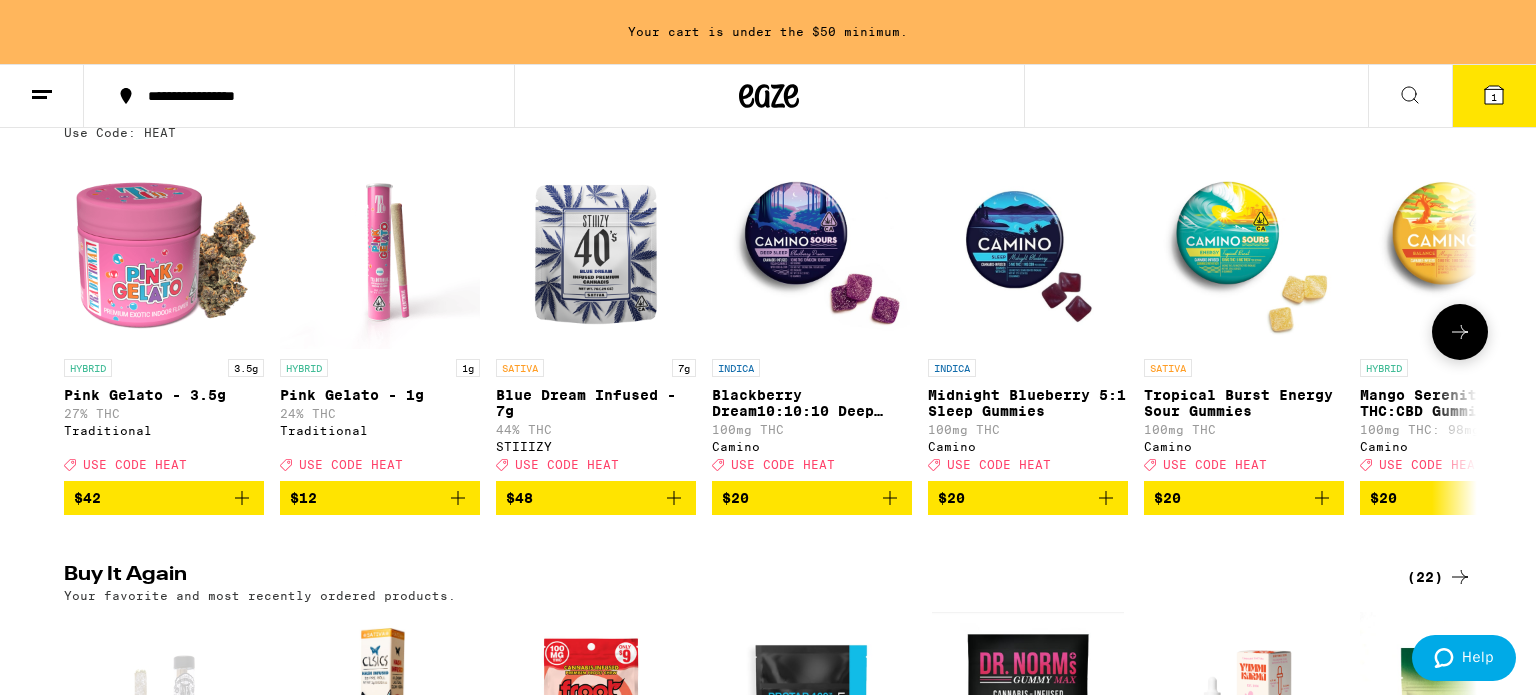 click at bounding box center [1460, 332] 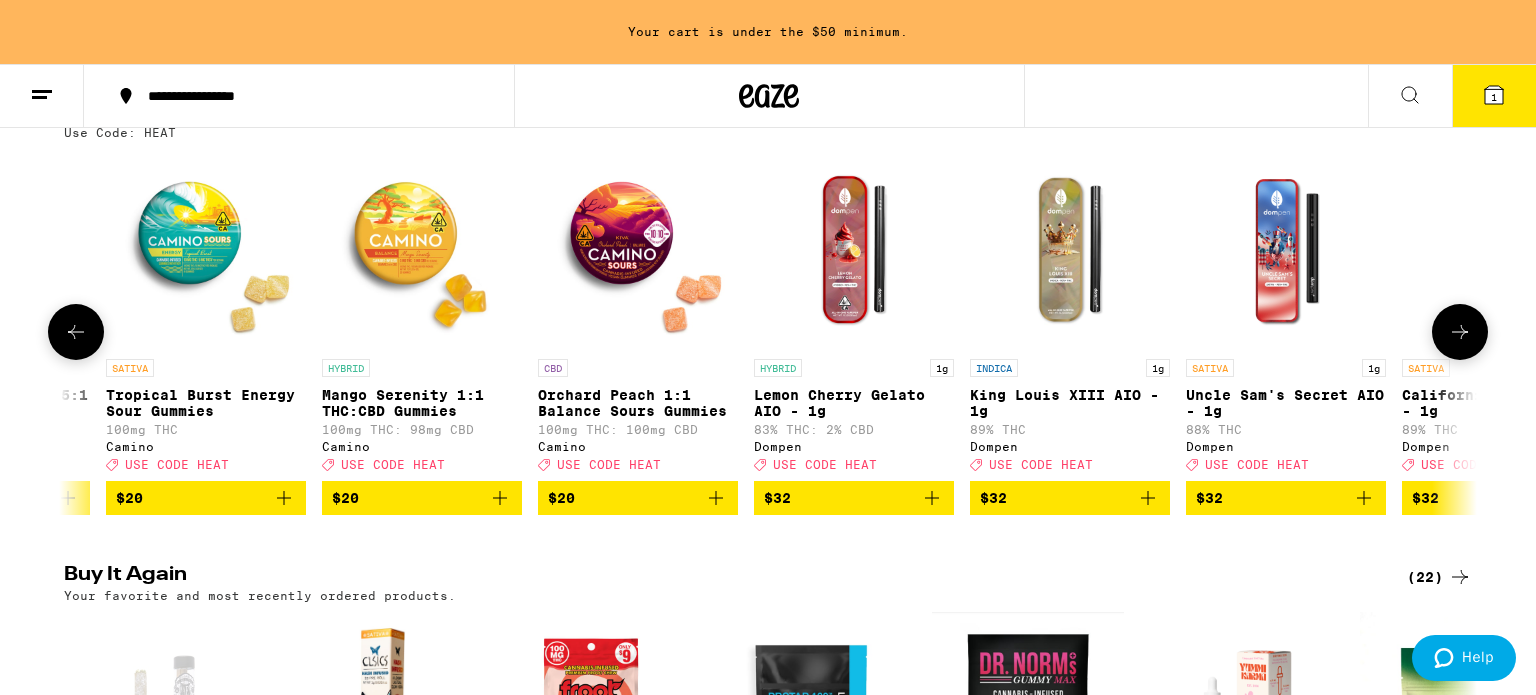 scroll, scrollTop: 0, scrollLeft: 1190, axis: horizontal 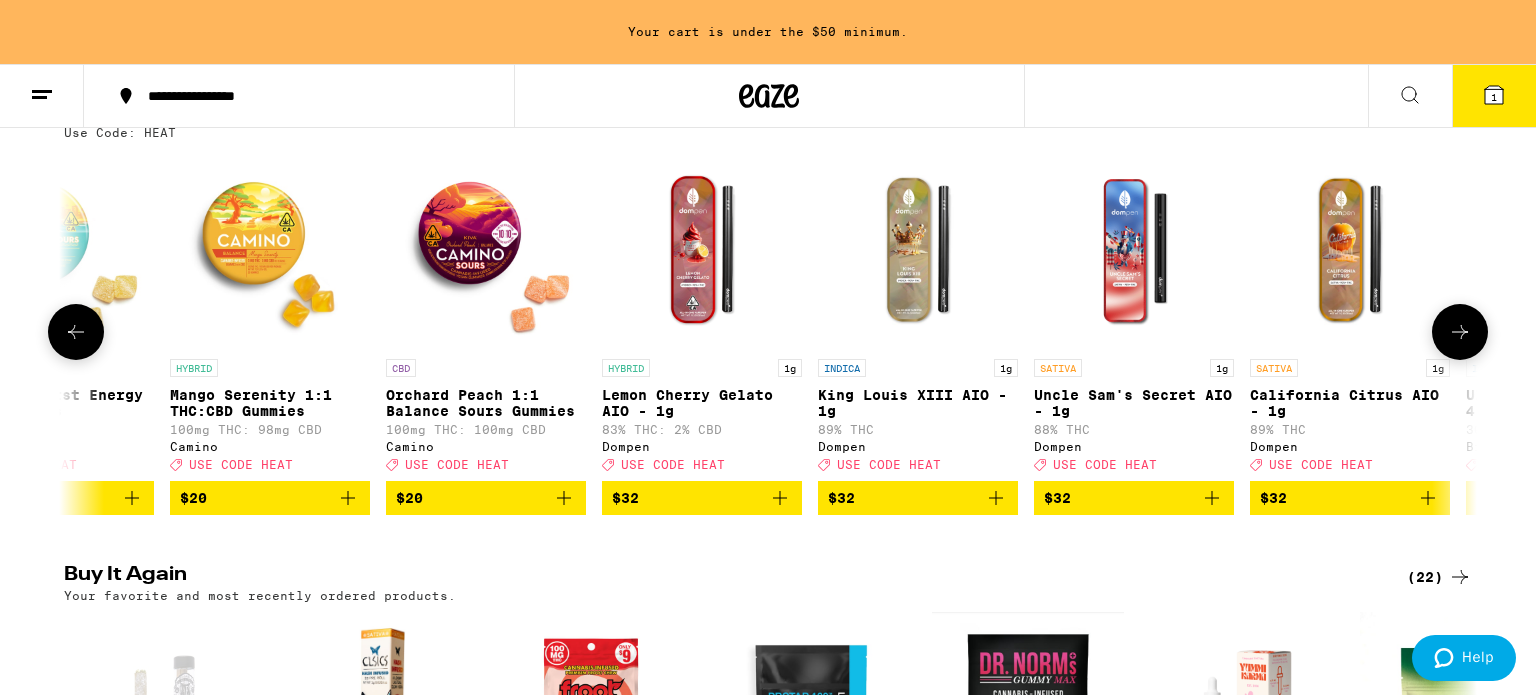 click at bounding box center [1460, 332] 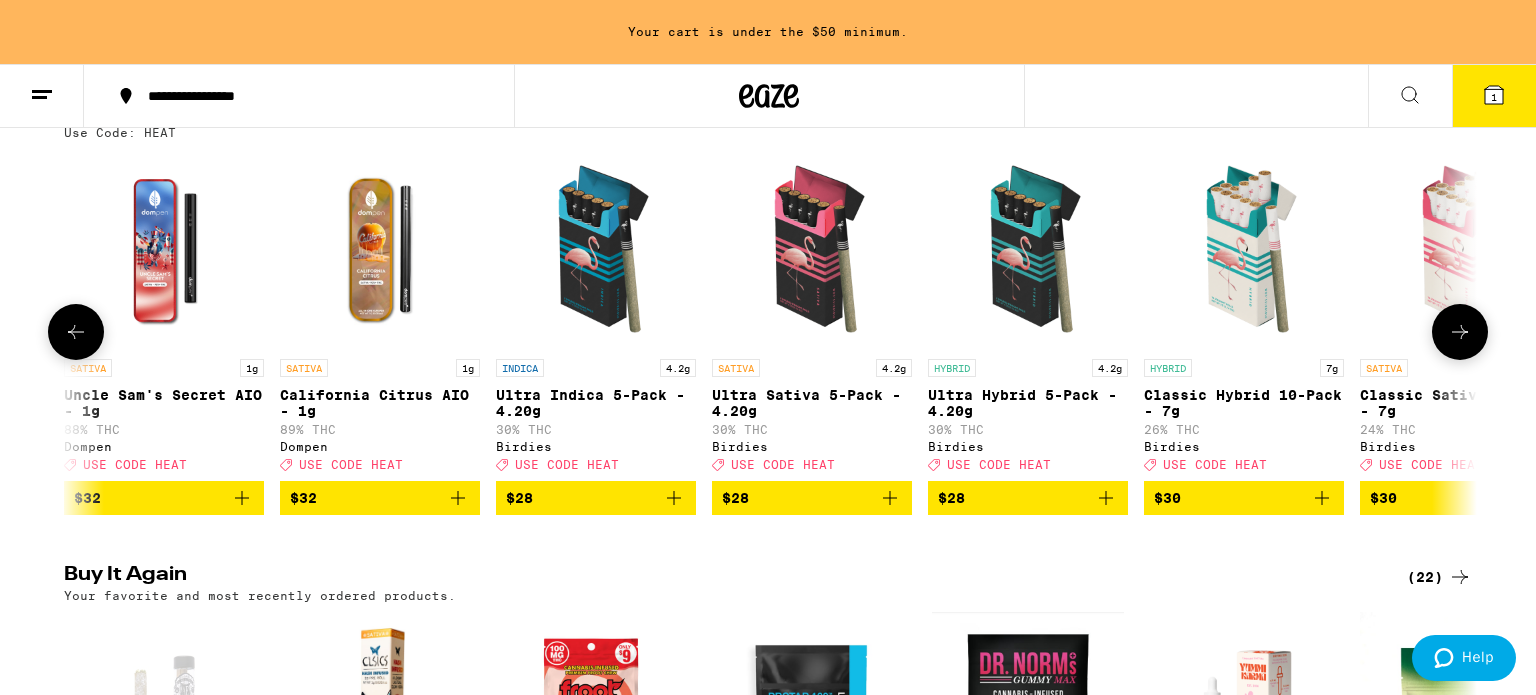 scroll, scrollTop: 0, scrollLeft: 2380, axis: horizontal 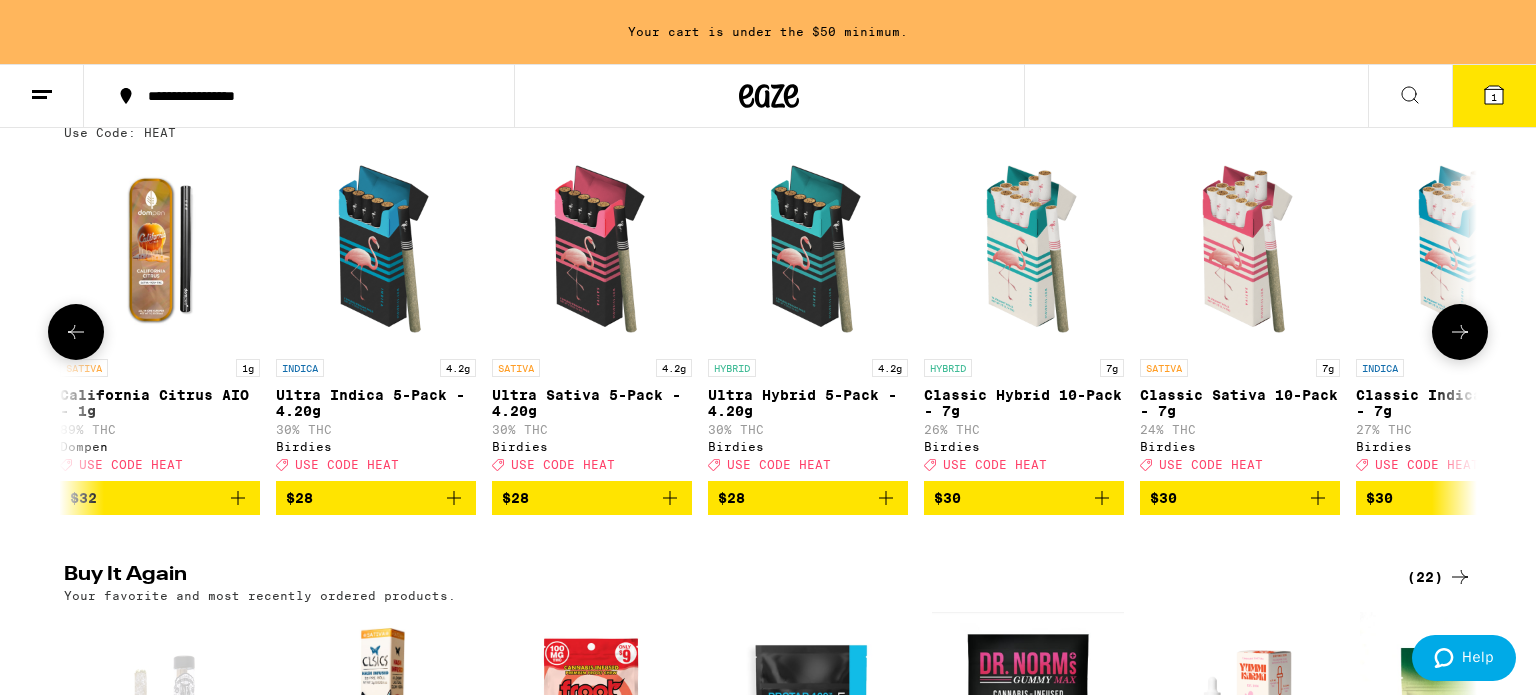 click at bounding box center (1460, 332) 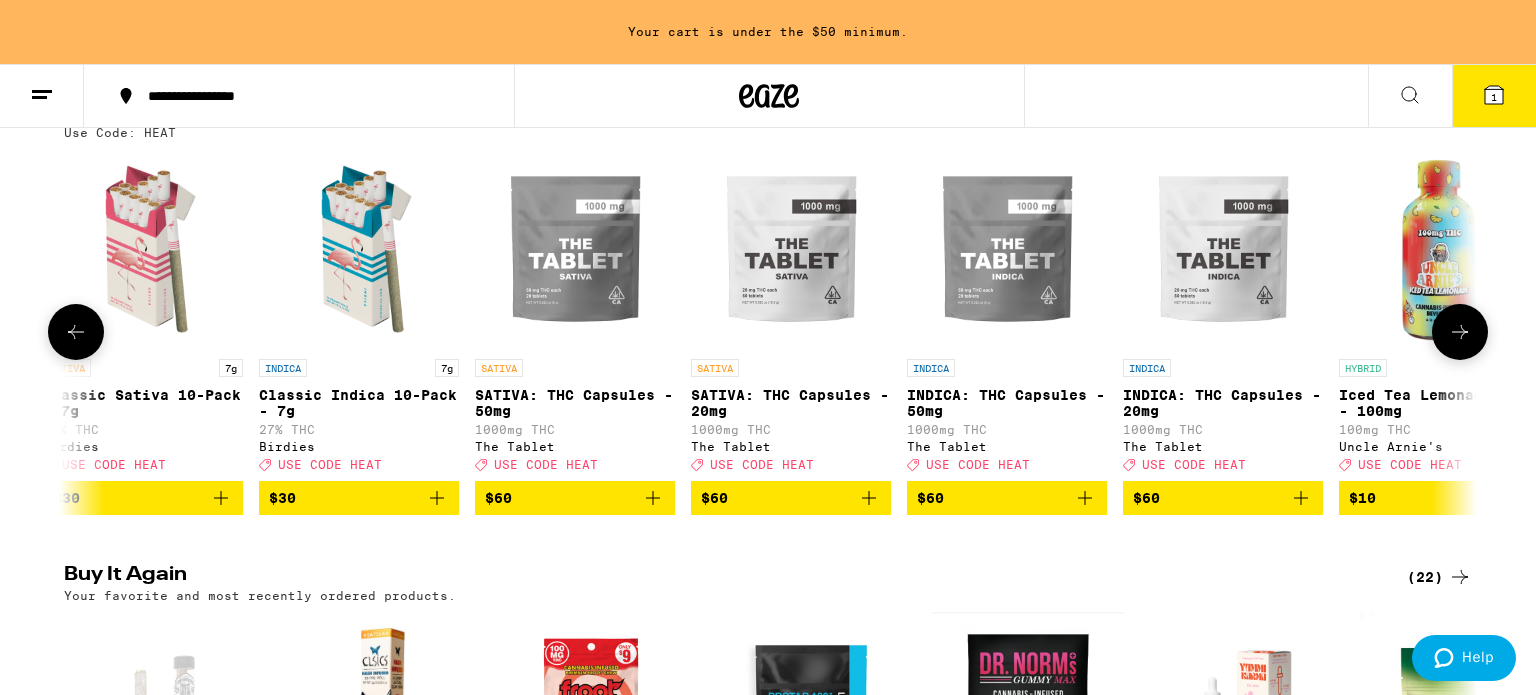 scroll, scrollTop: 0, scrollLeft: 3571, axis: horizontal 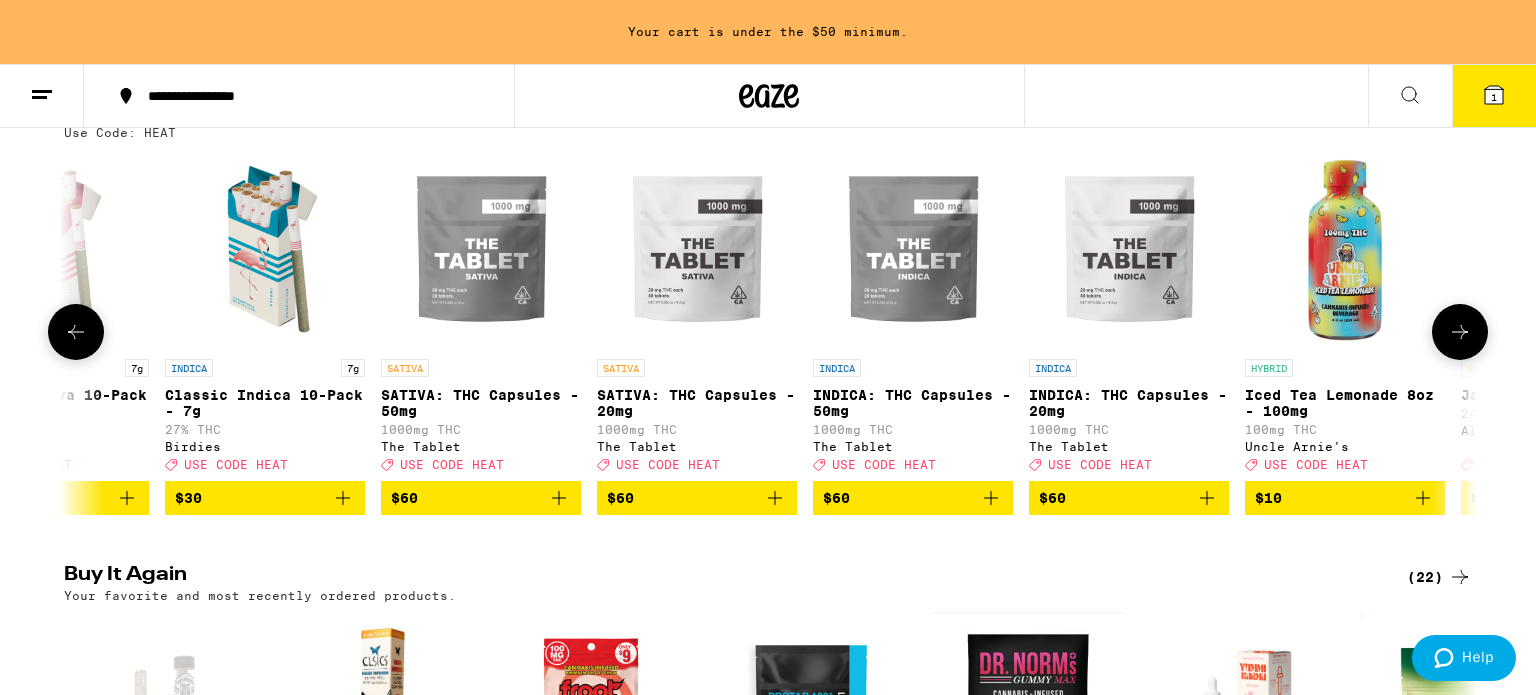 click at bounding box center [1460, 332] 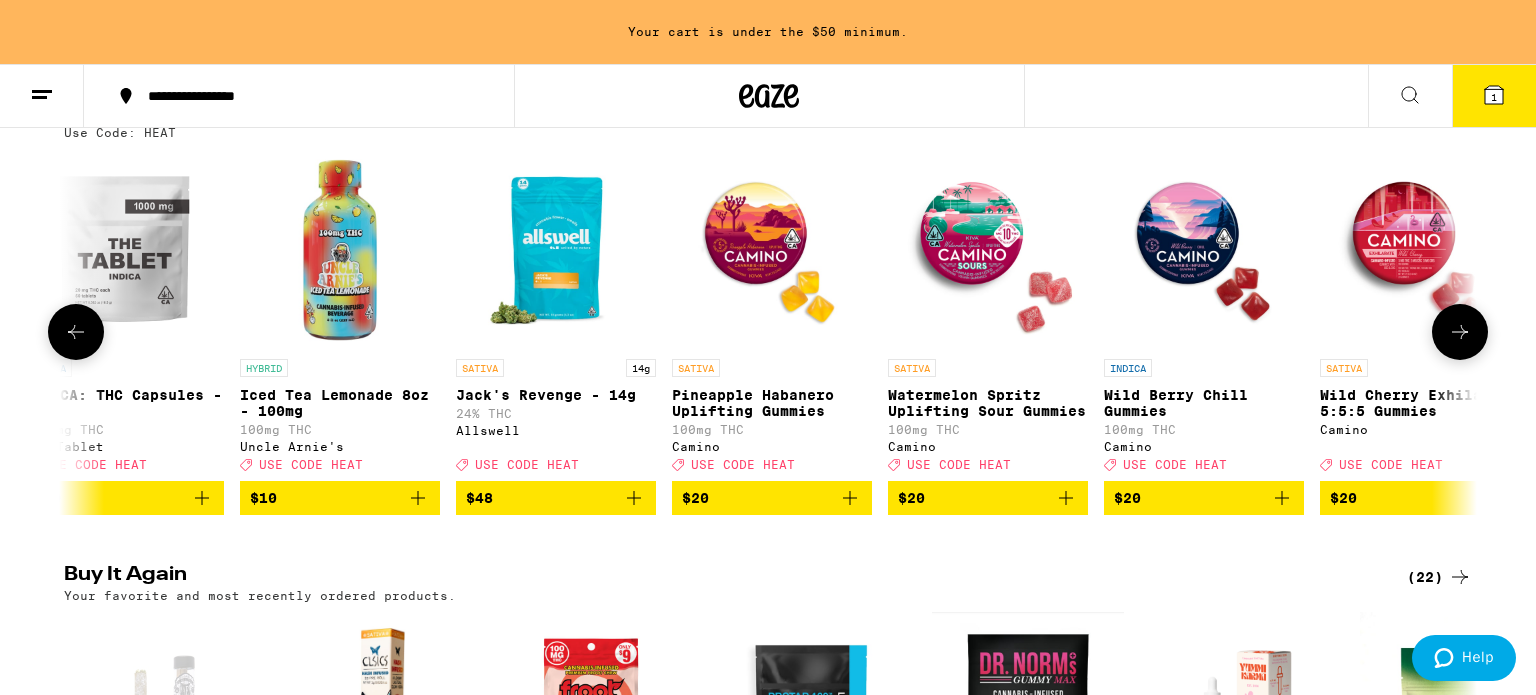 scroll, scrollTop: 0, scrollLeft: 4761, axis: horizontal 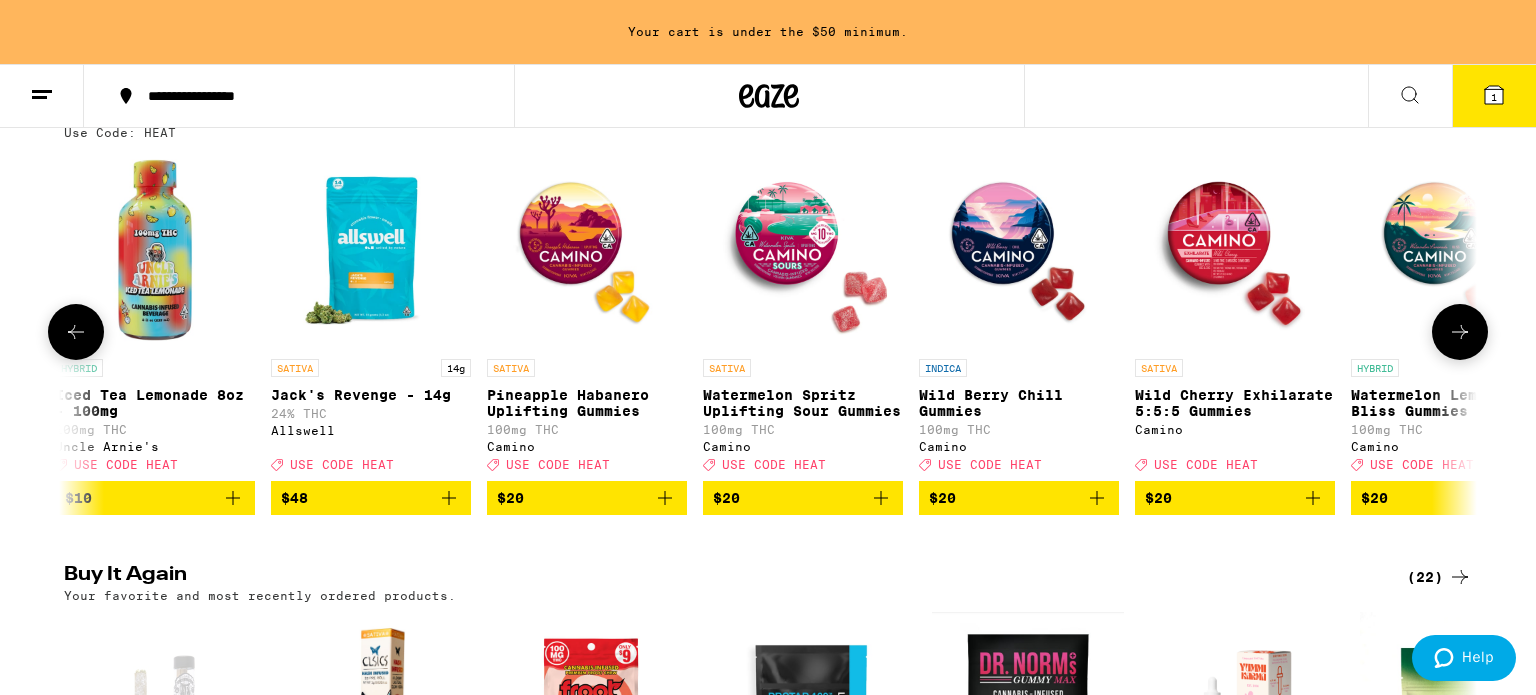 click at bounding box center [1460, 332] 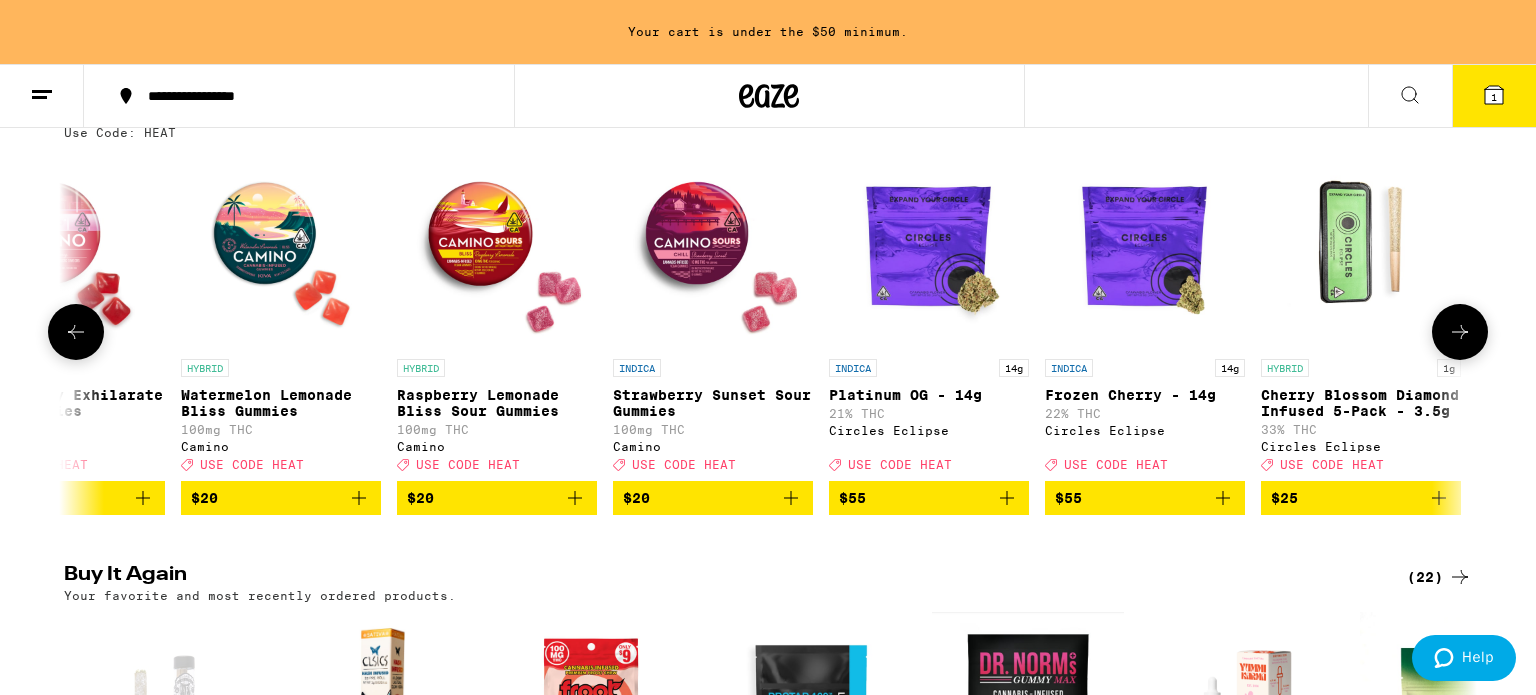 scroll, scrollTop: 0, scrollLeft: 5952, axis: horizontal 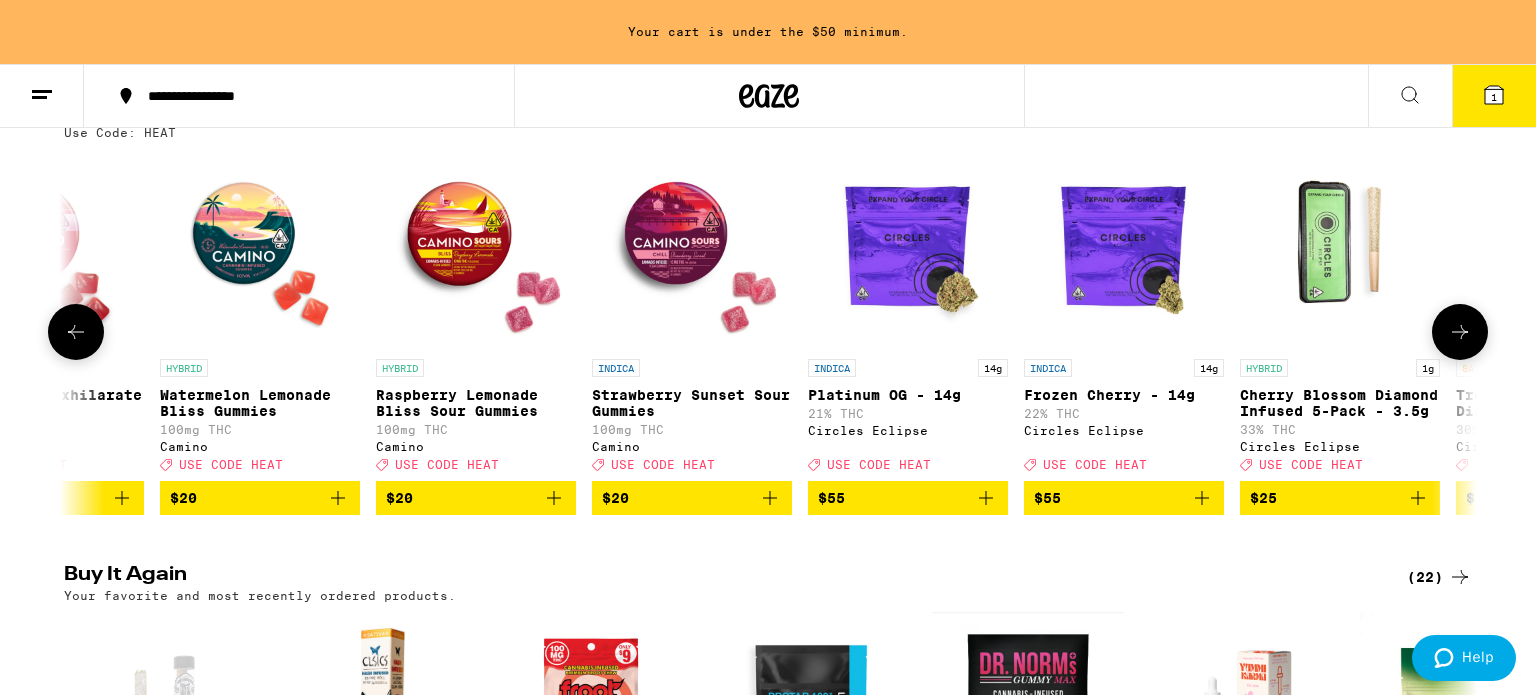 click at bounding box center [1460, 332] 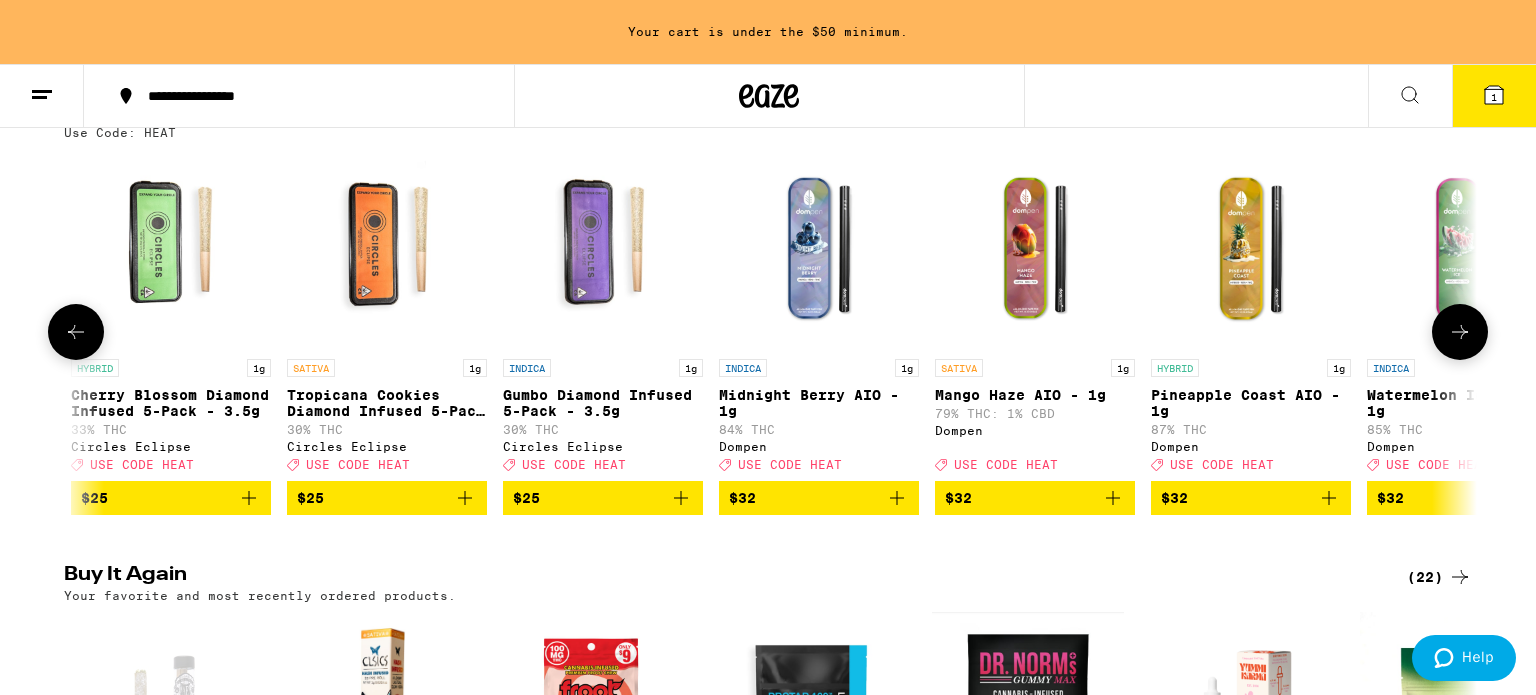 scroll, scrollTop: 0, scrollLeft: 7142, axis: horizontal 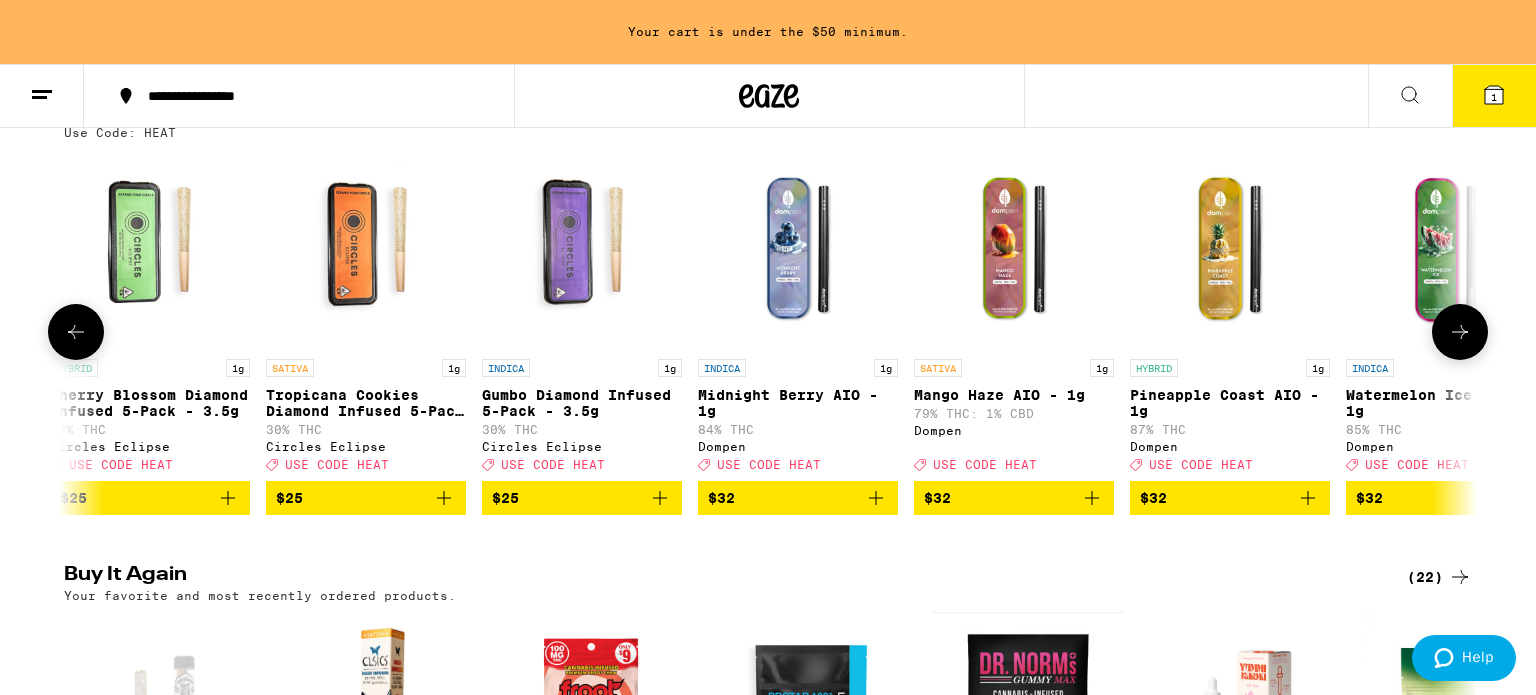 click at bounding box center (1460, 332) 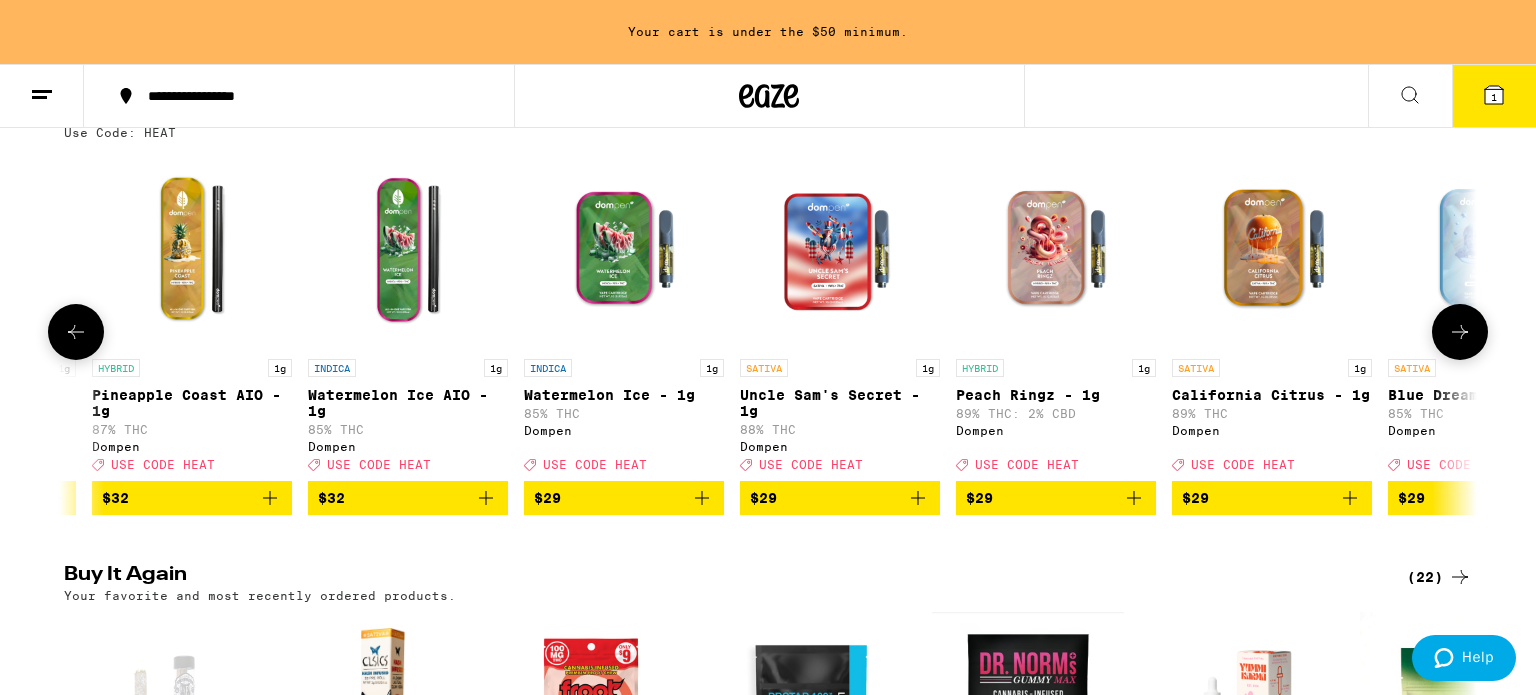 scroll, scrollTop: 0, scrollLeft: 8332, axis: horizontal 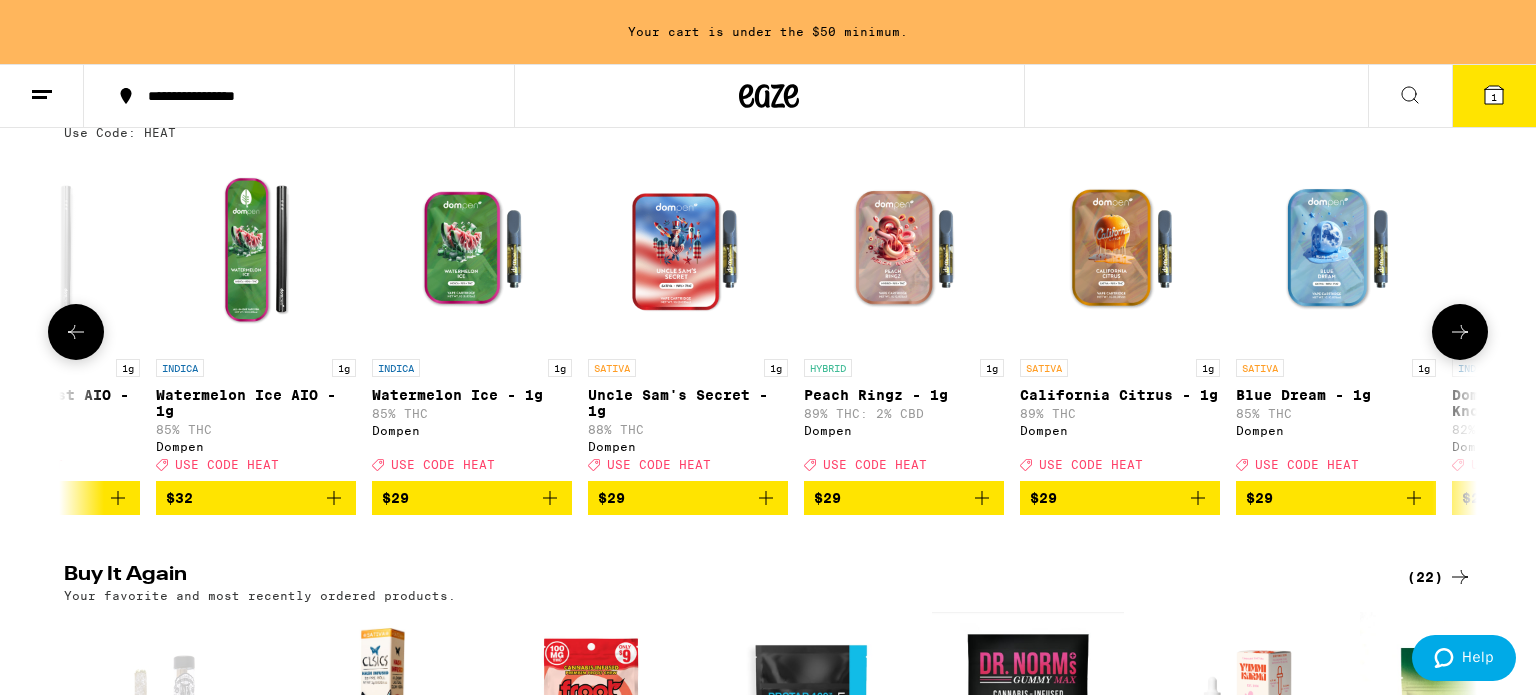 click at bounding box center [1460, 332] 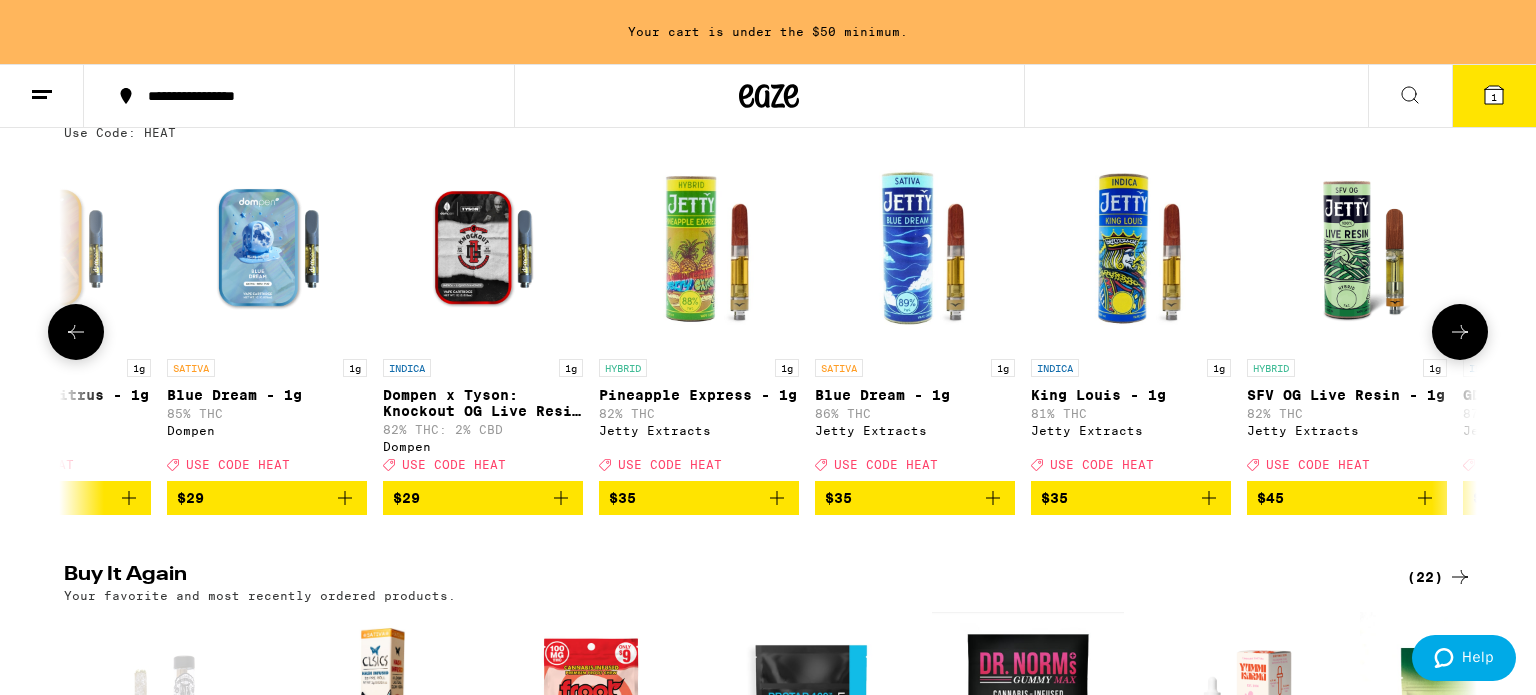 scroll, scrollTop: 0, scrollLeft: 9523, axis: horizontal 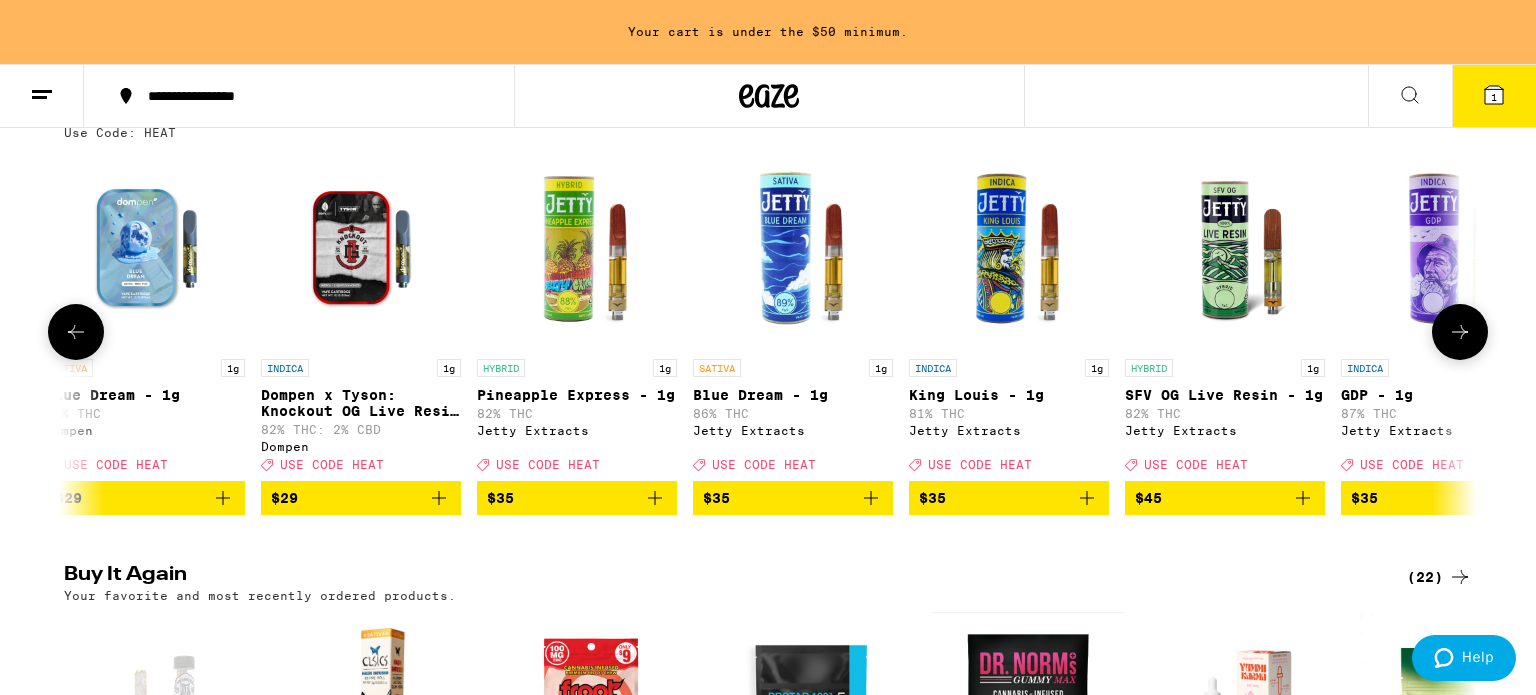 click at bounding box center [1460, 332] 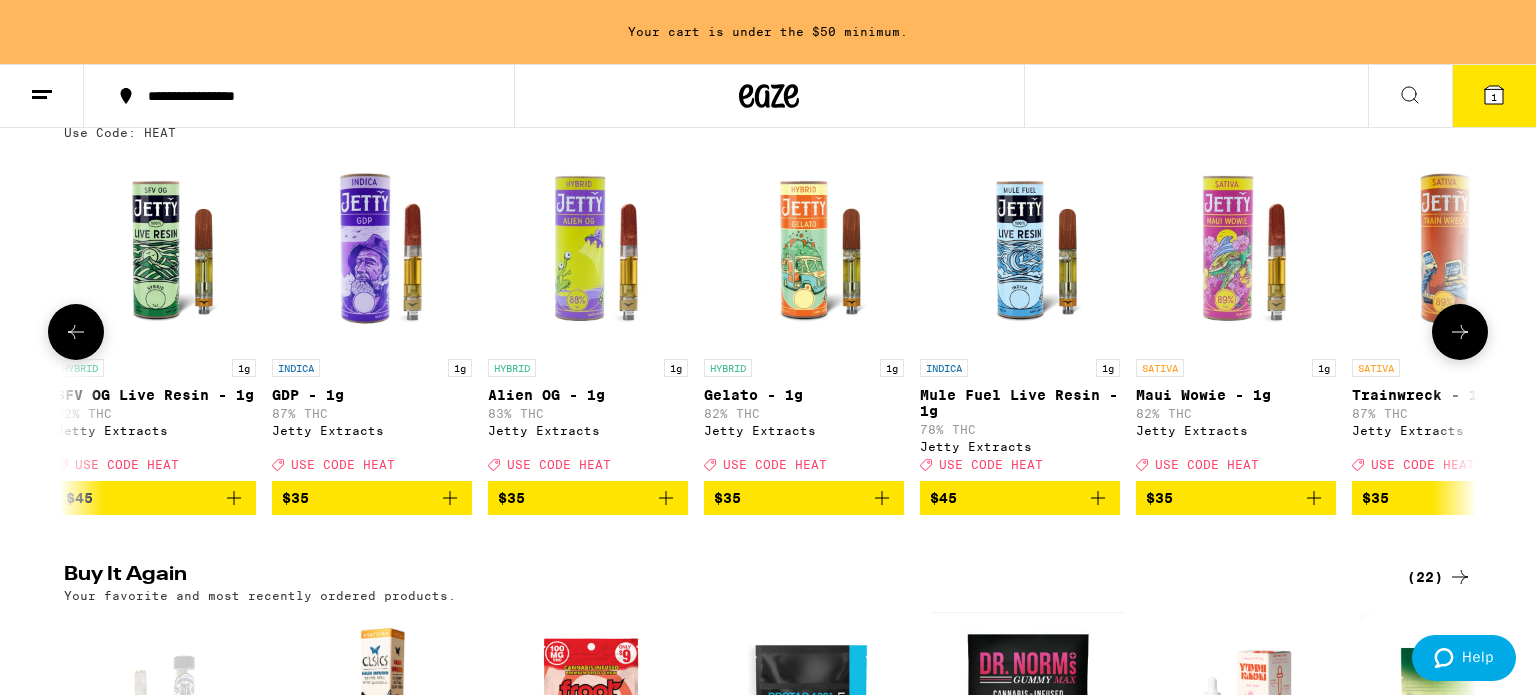 scroll, scrollTop: 0, scrollLeft: 10713, axis: horizontal 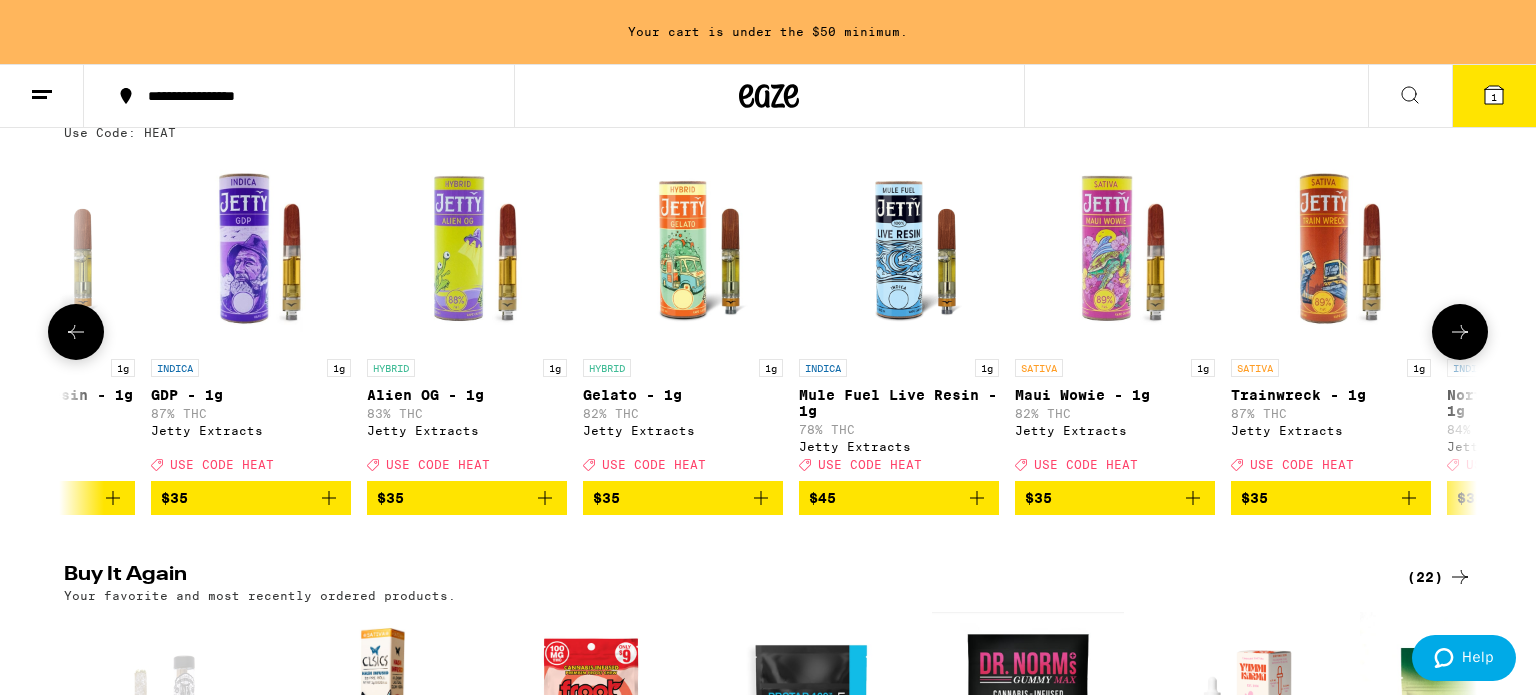 click at bounding box center [1460, 332] 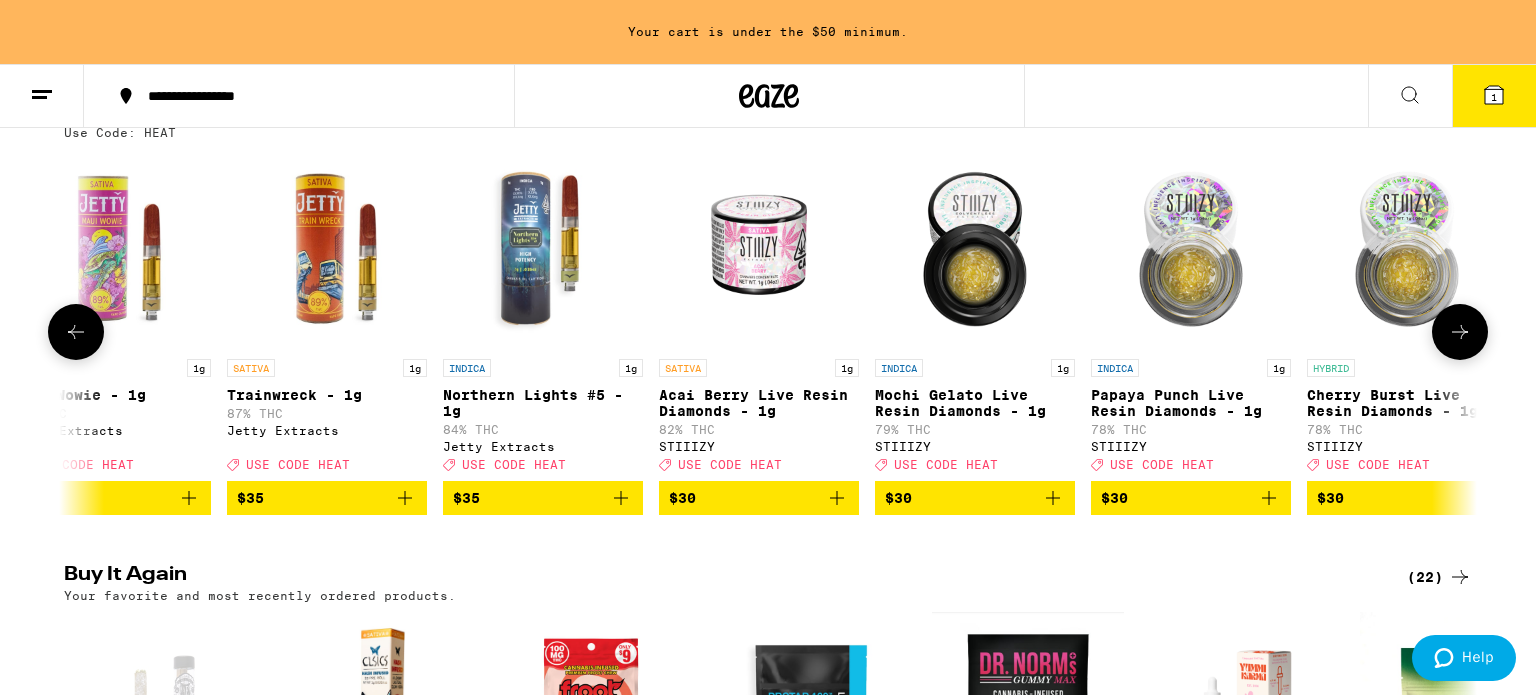 scroll, scrollTop: 0, scrollLeft: 11904, axis: horizontal 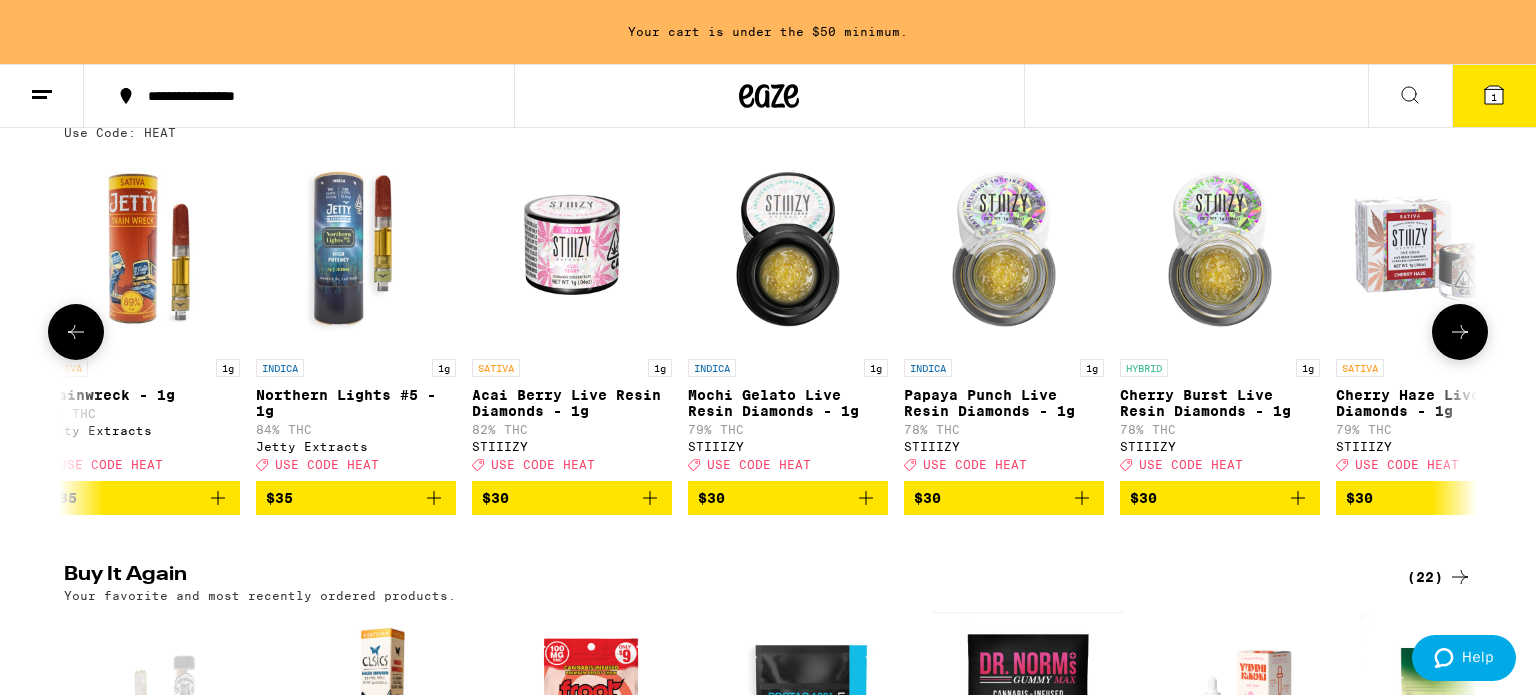 click at bounding box center [1460, 332] 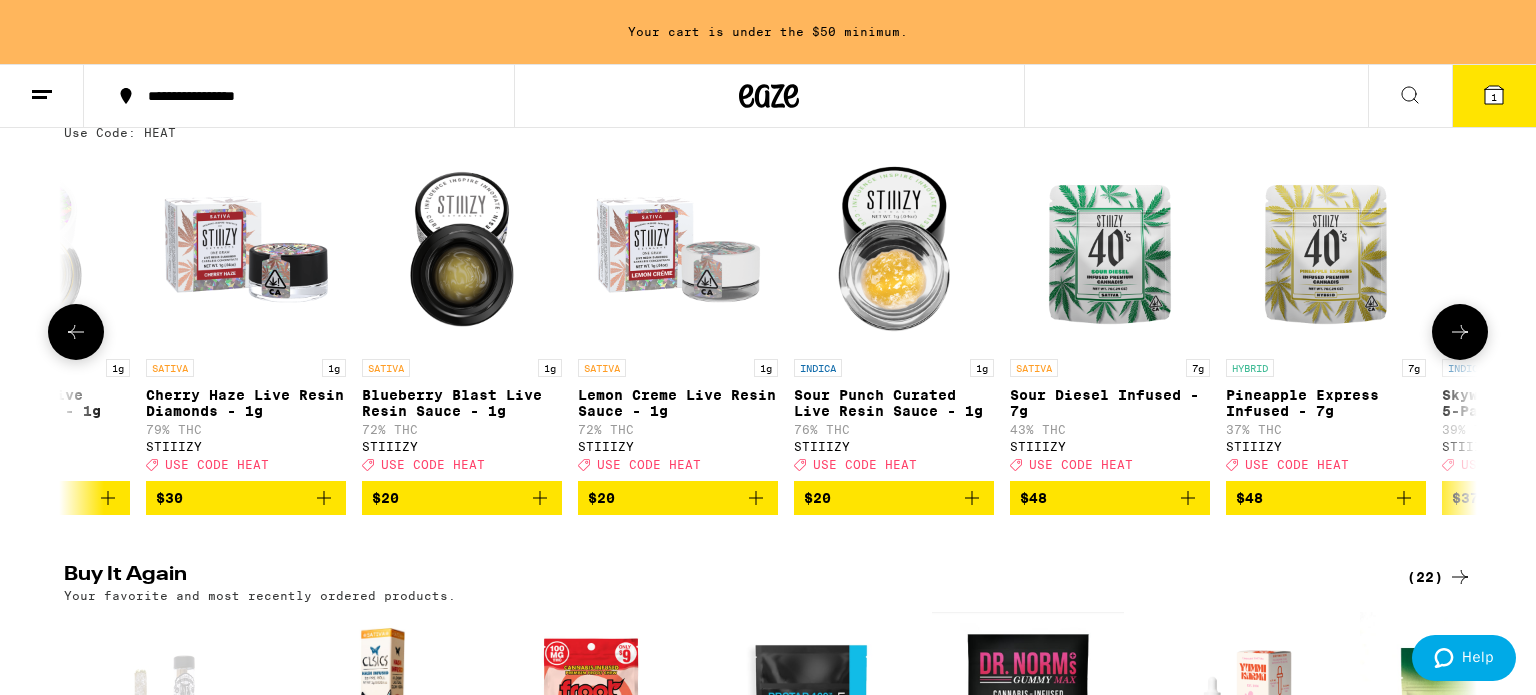 click at bounding box center (1460, 332) 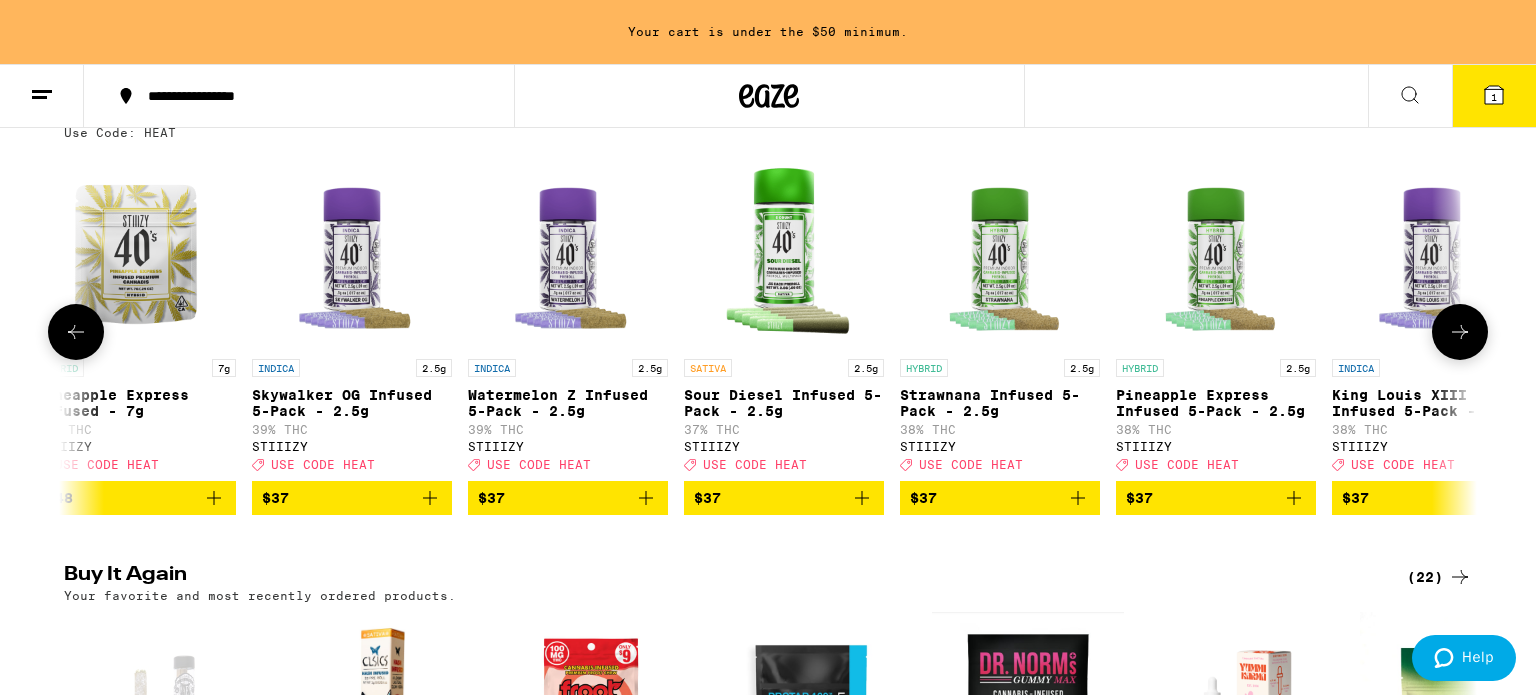 click at bounding box center [1460, 332] 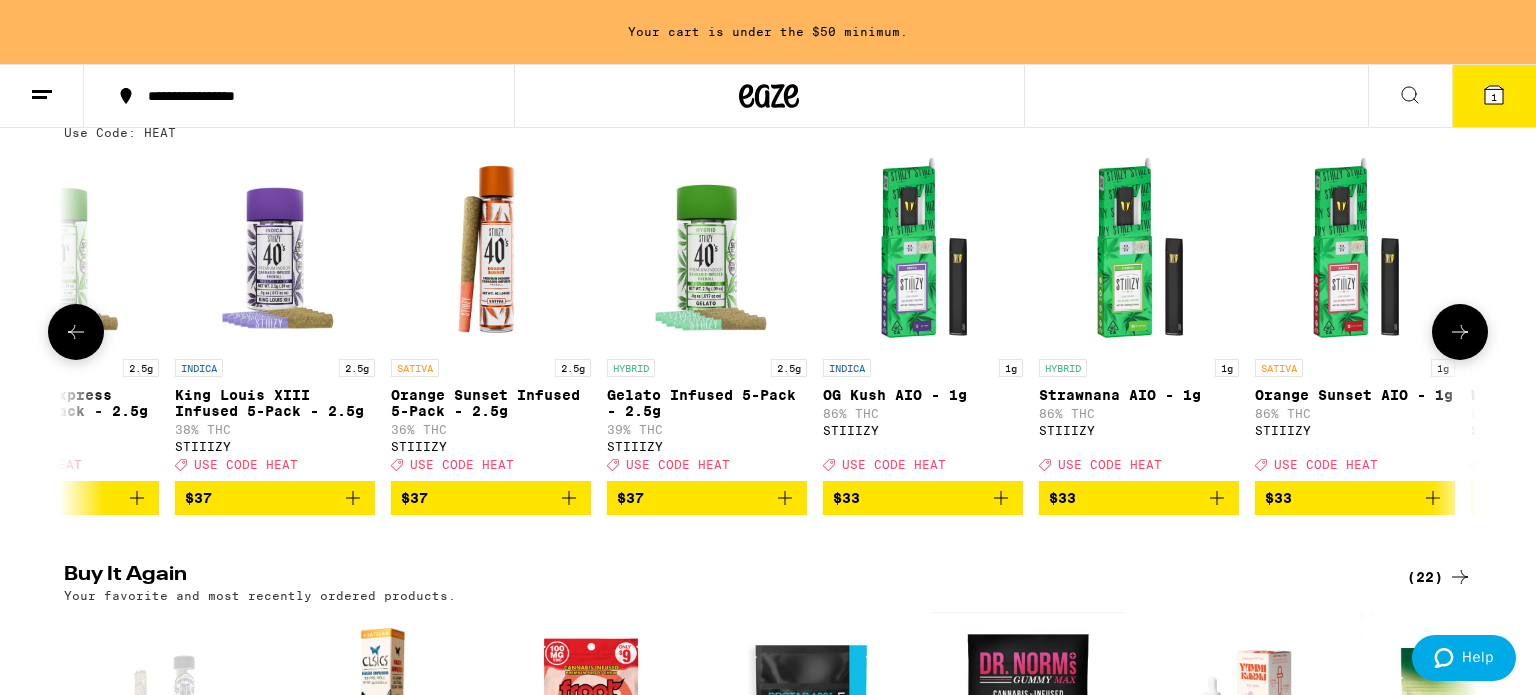 scroll, scrollTop: 0, scrollLeft: 15475, axis: horizontal 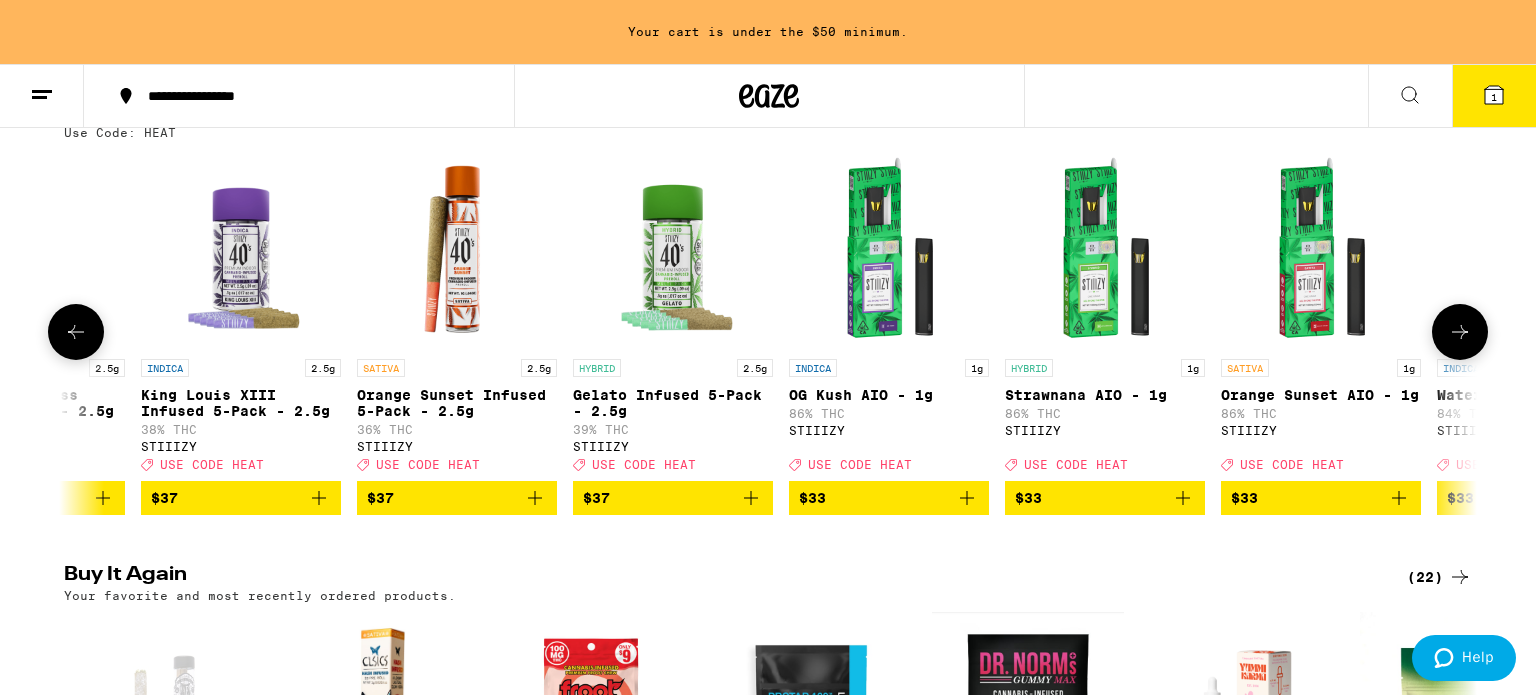 click at bounding box center [1460, 332] 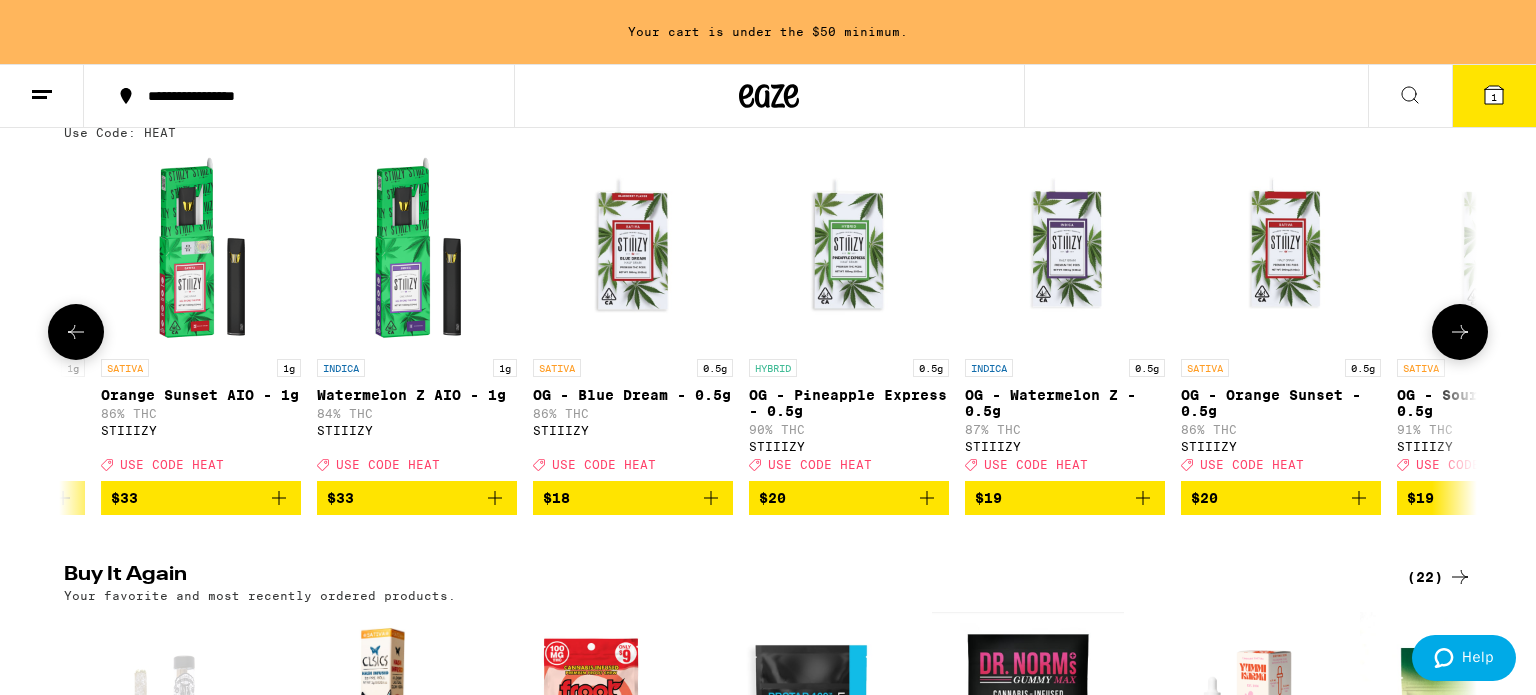scroll, scrollTop: 0, scrollLeft: 16665, axis: horizontal 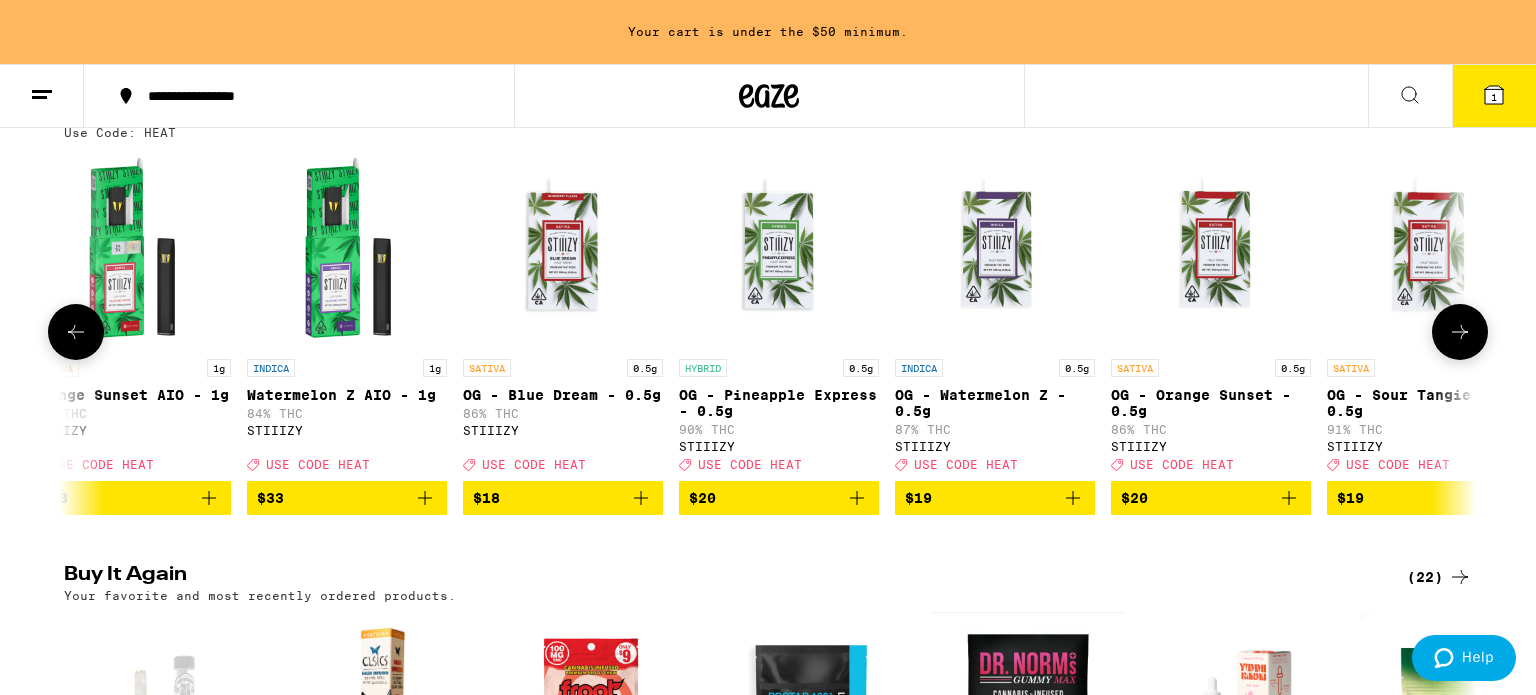 click at bounding box center [1460, 332] 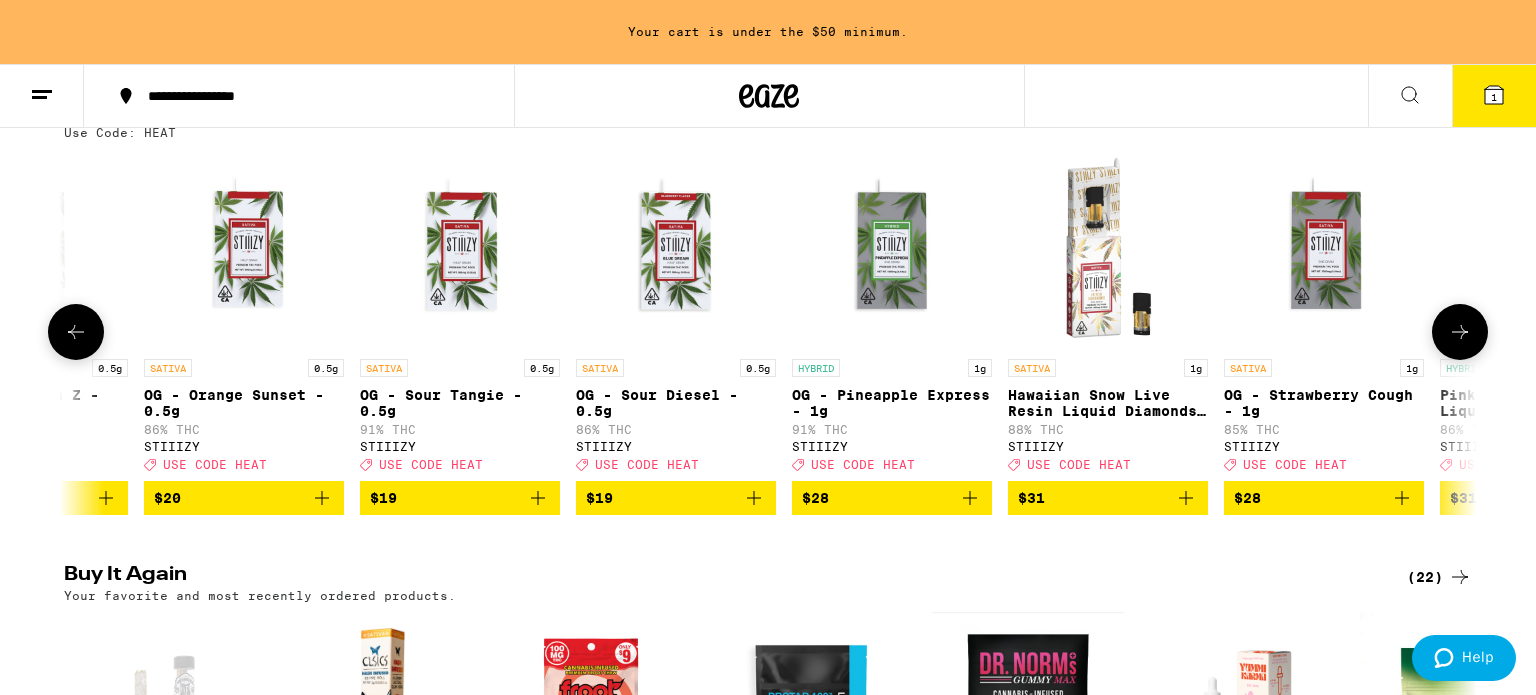 scroll, scrollTop: 0, scrollLeft: 17856, axis: horizontal 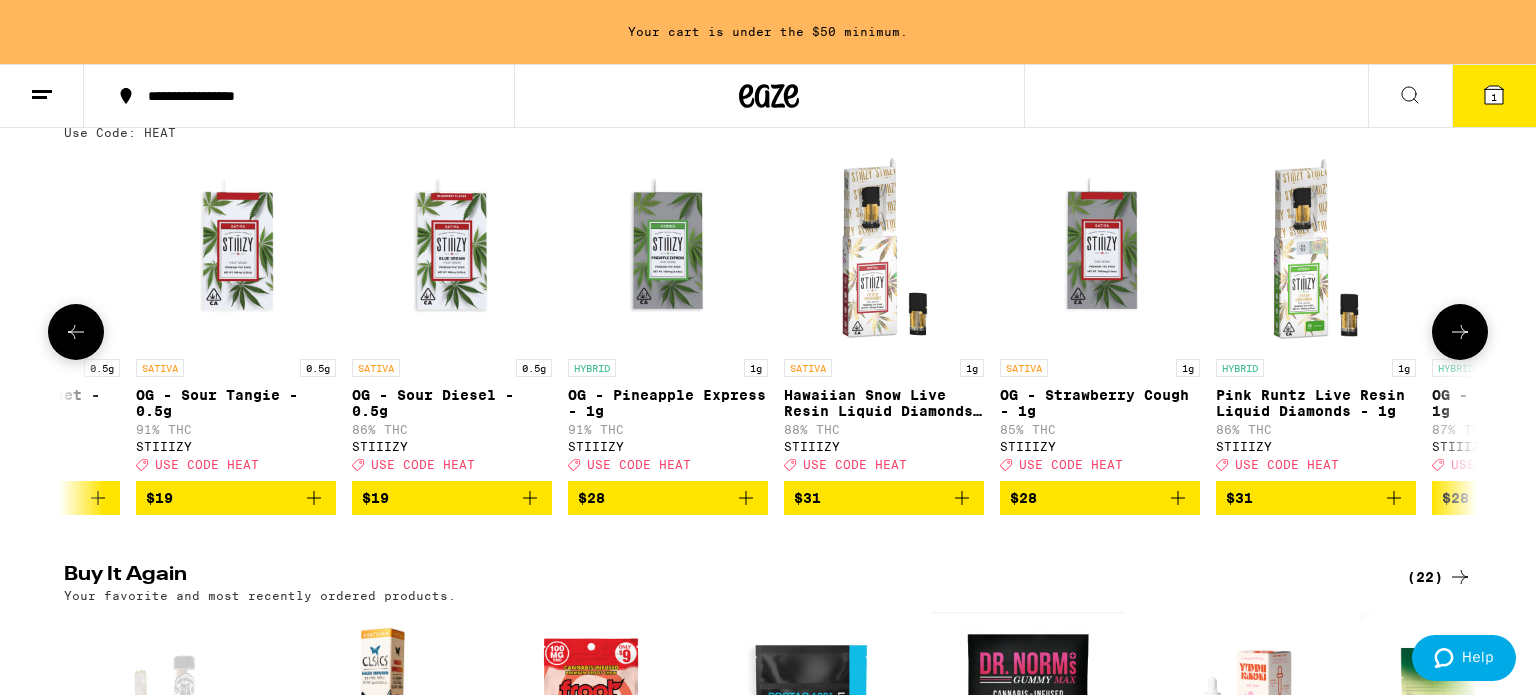 click at bounding box center (1460, 332) 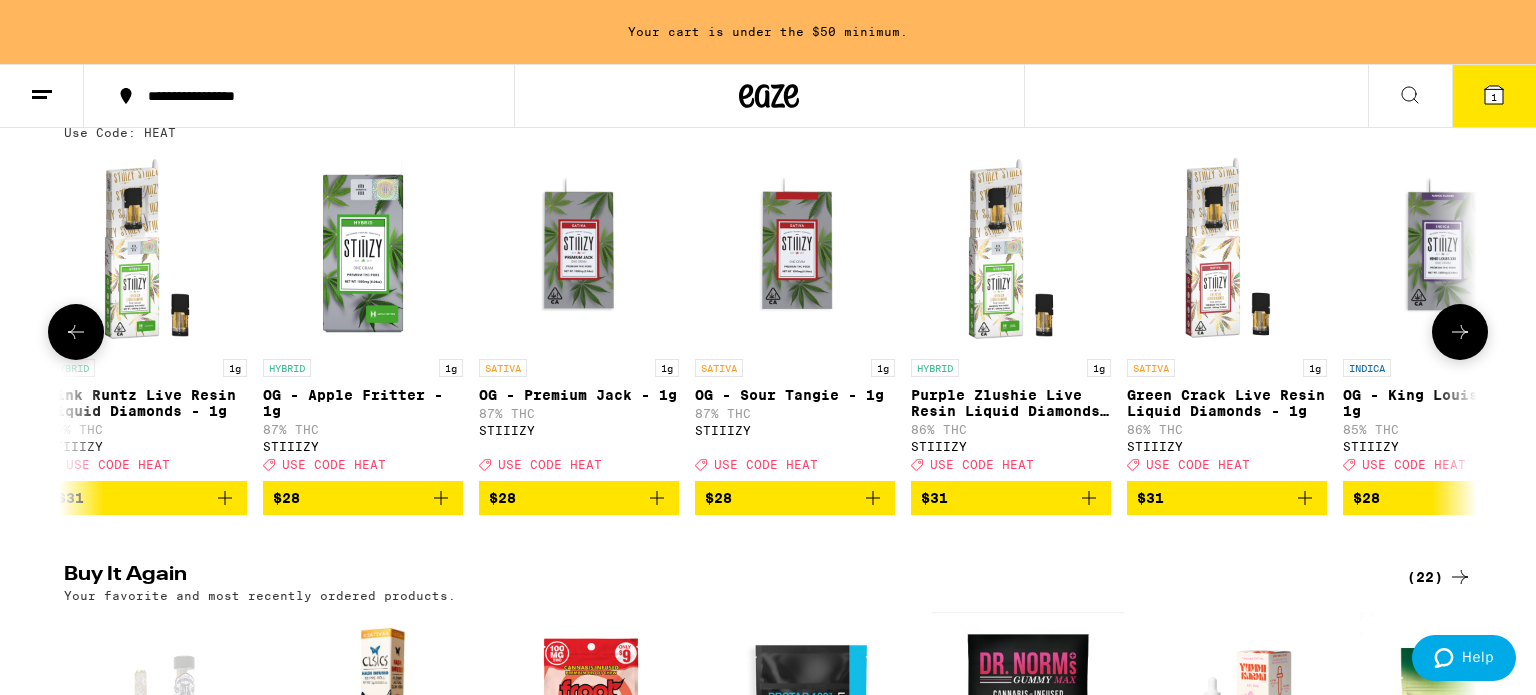 scroll, scrollTop: 0, scrollLeft: 19046, axis: horizontal 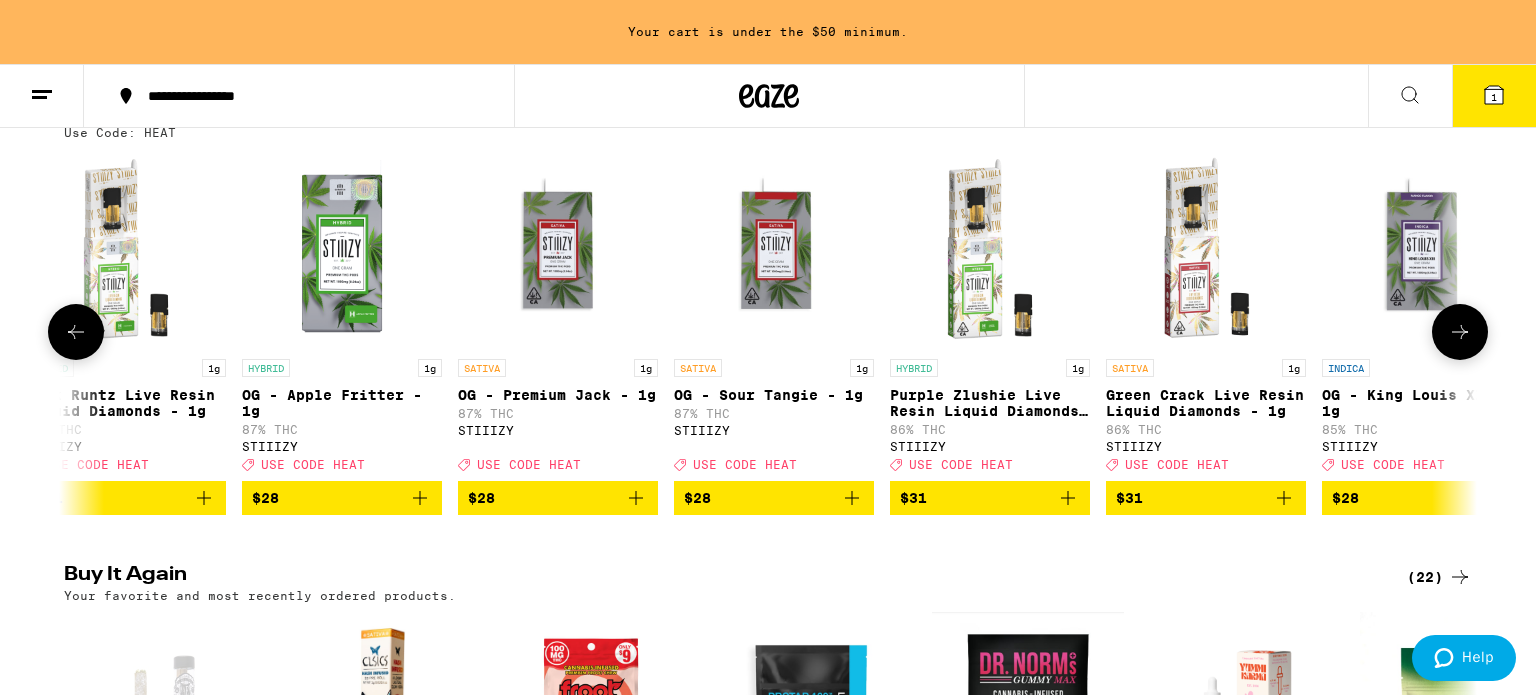 click at bounding box center [1460, 332] 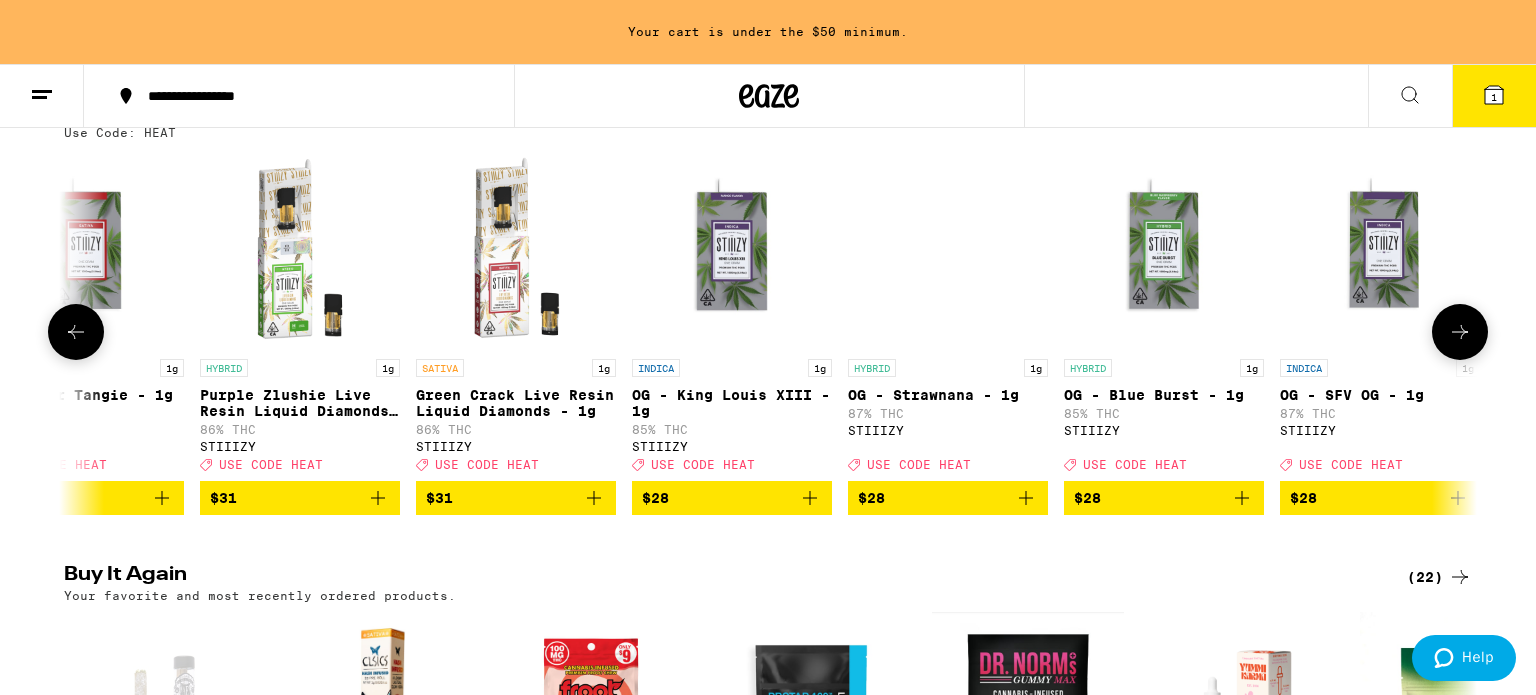 scroll, scrollTop: 0, scrollLeft: 19760, axis: horizontal 